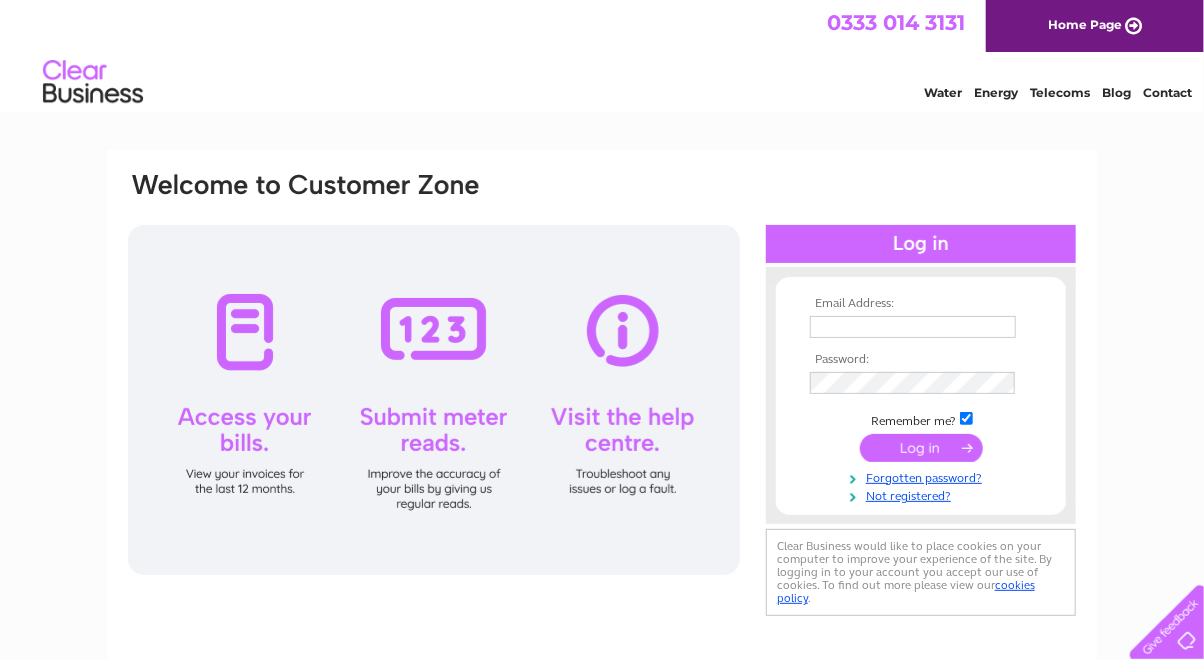 scroll, scrollTop: 0, scrollLeft: 0, axis: both 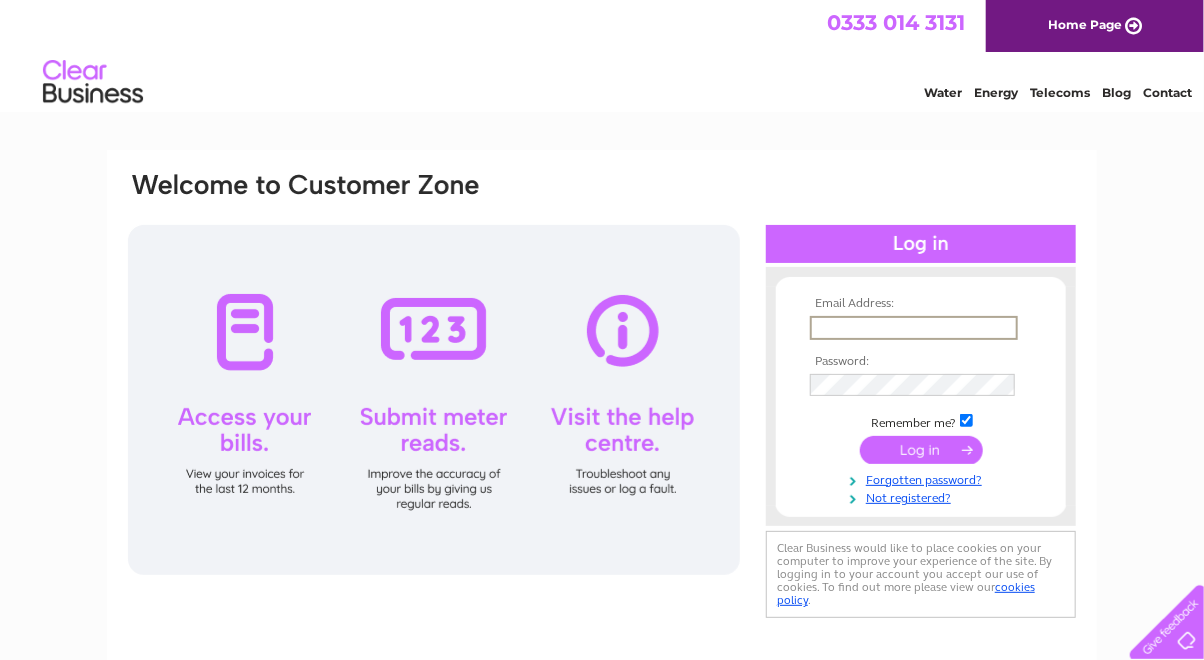 type on "carol@advanceglenisters.co.uk" 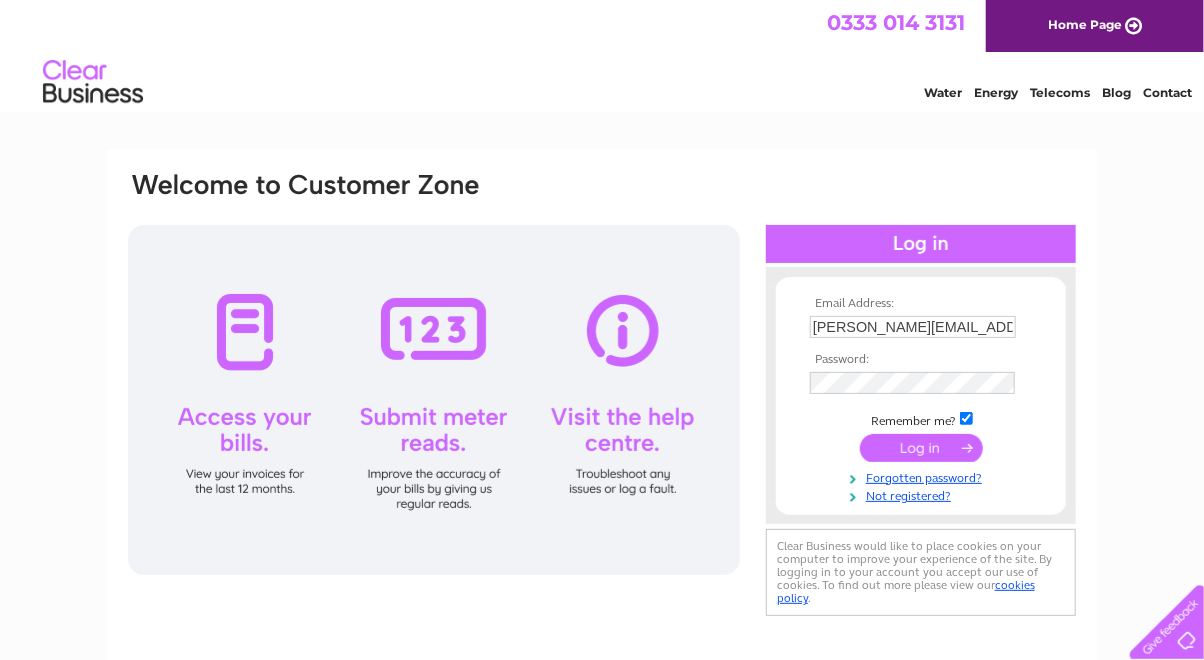 click at bounding box center (921, 448) 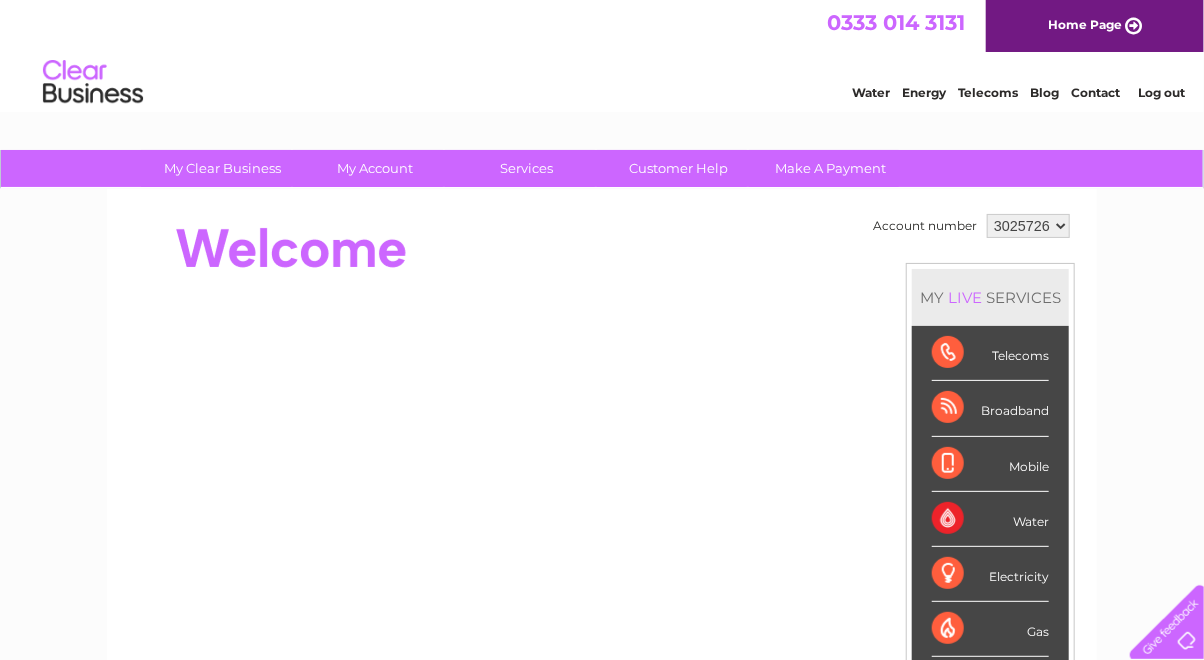 scroll, scrollTop: 0, scrollLeft: 0, axis: both 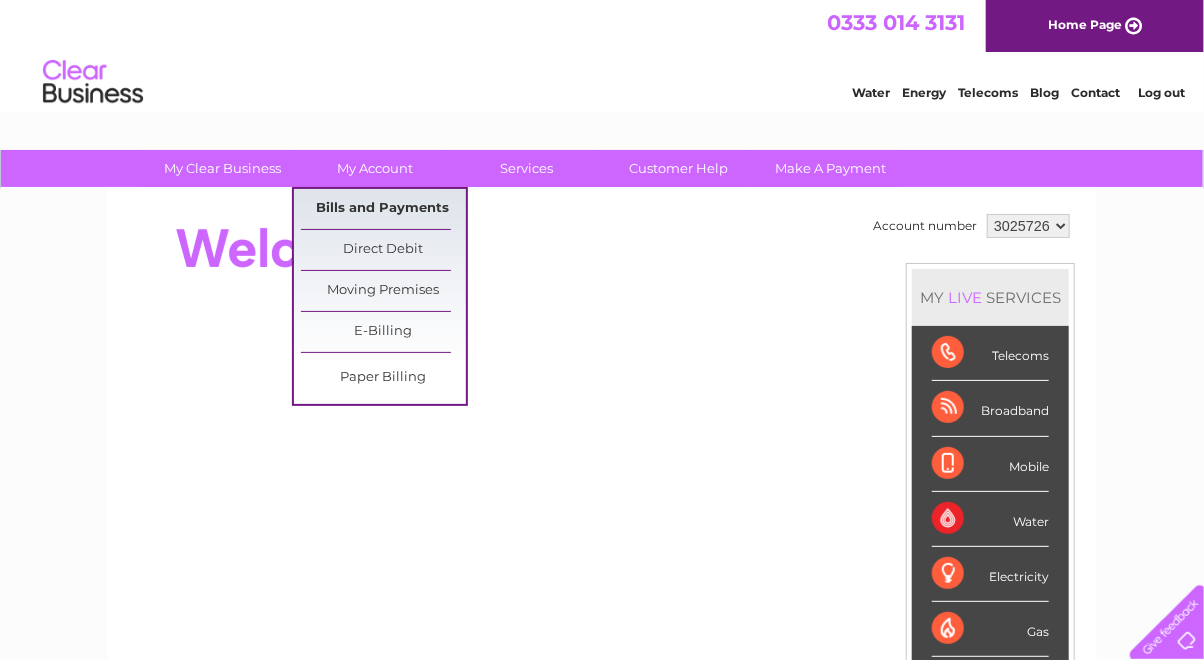 click on "Bills and Payments" at bounding box center [383, 209] 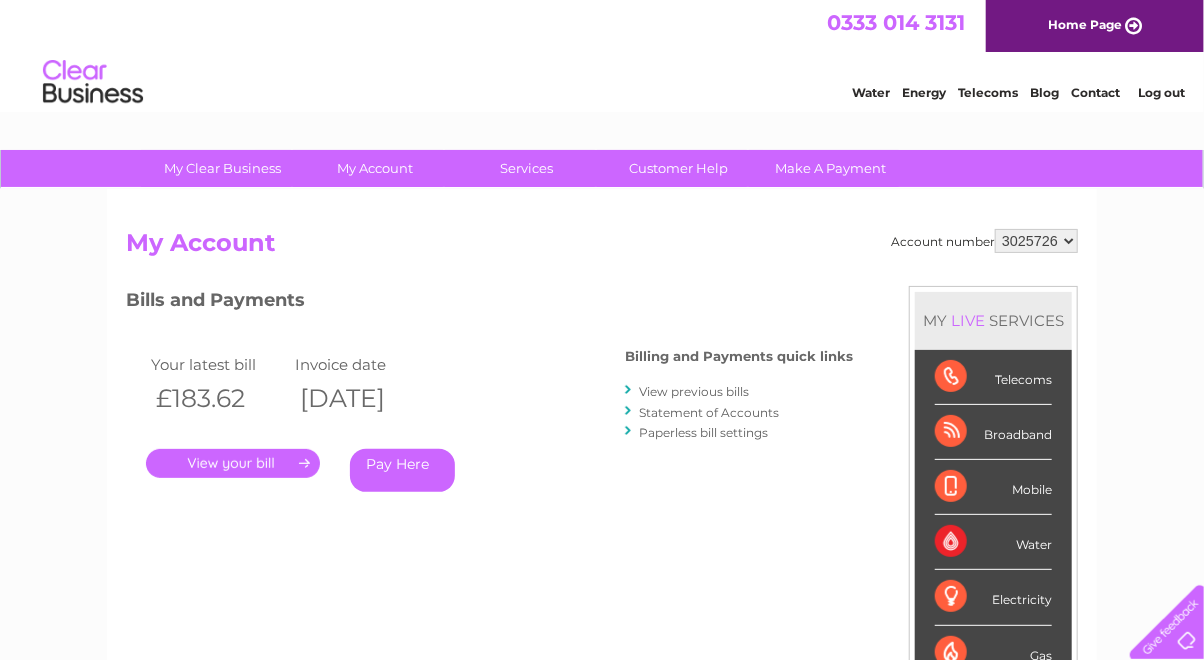 scroll, scrollTop: 0, scrollLeft: 0, axis: both 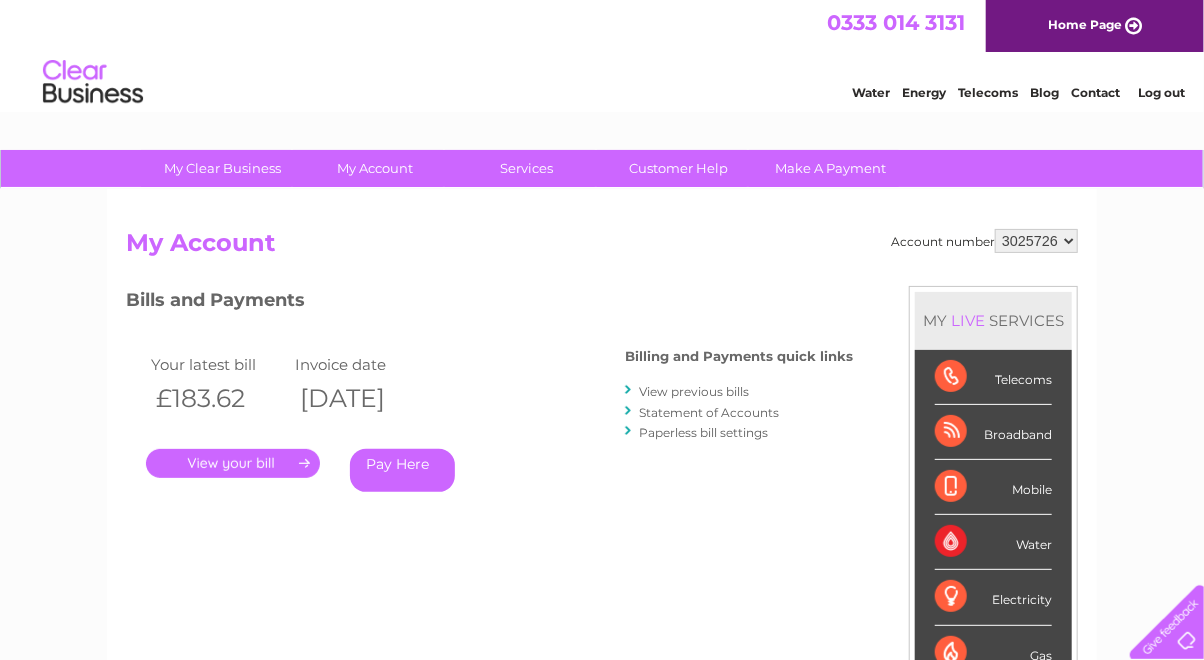 click on "." at bounding box center (233, 463) 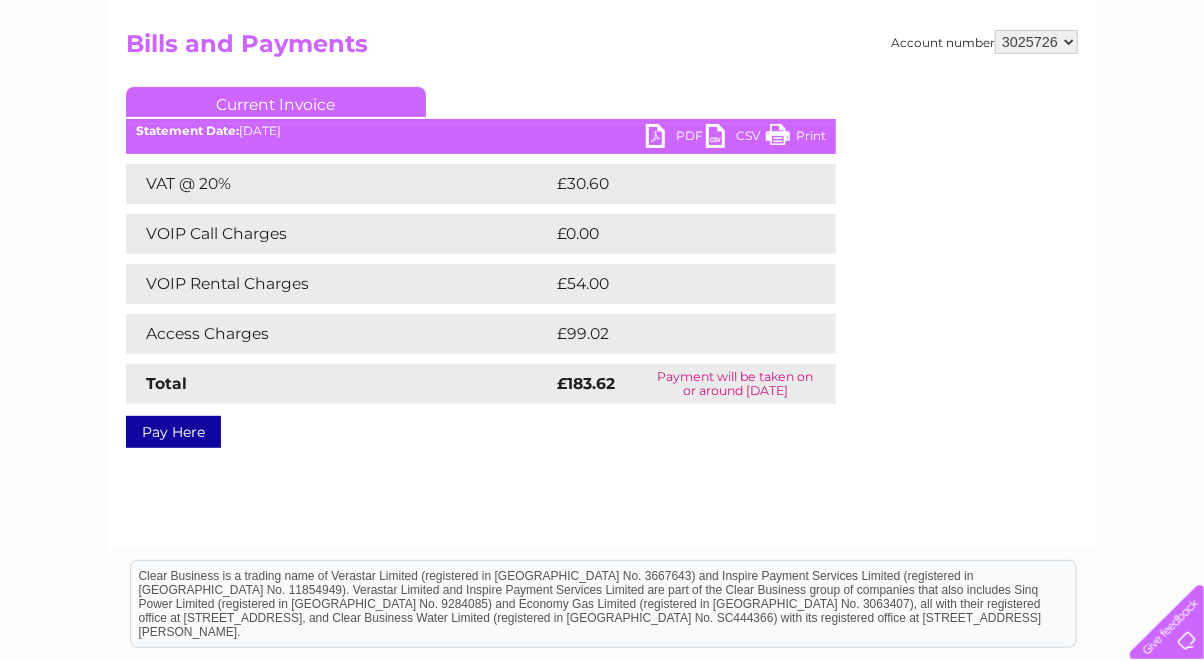 scroll, scrollTop: 0, scrollLeft: 0, axis: both 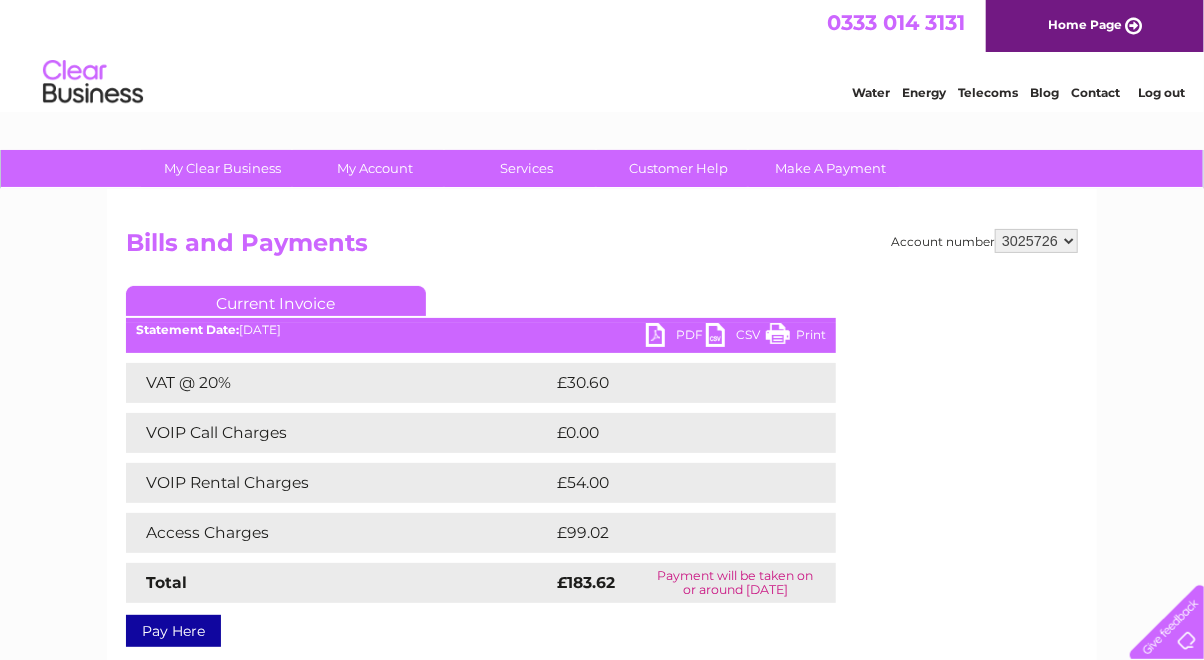 click on "PDF" at bounding box center [676, 337] 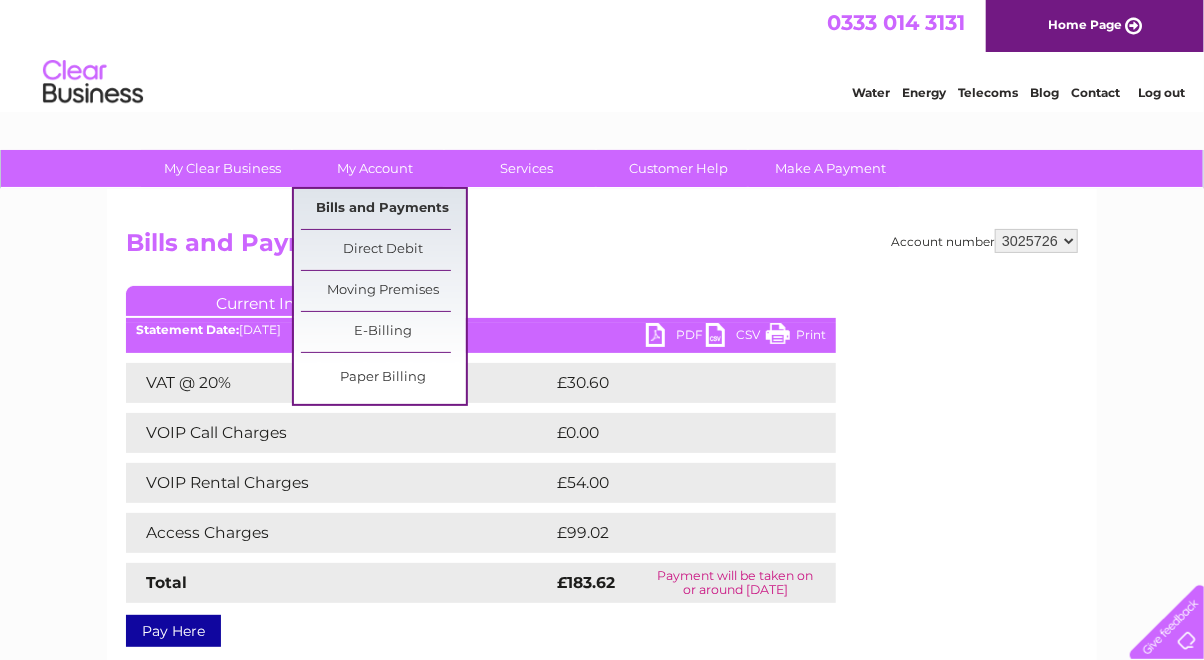 click on "Bills and Payments" at bounding box center [383, 209] 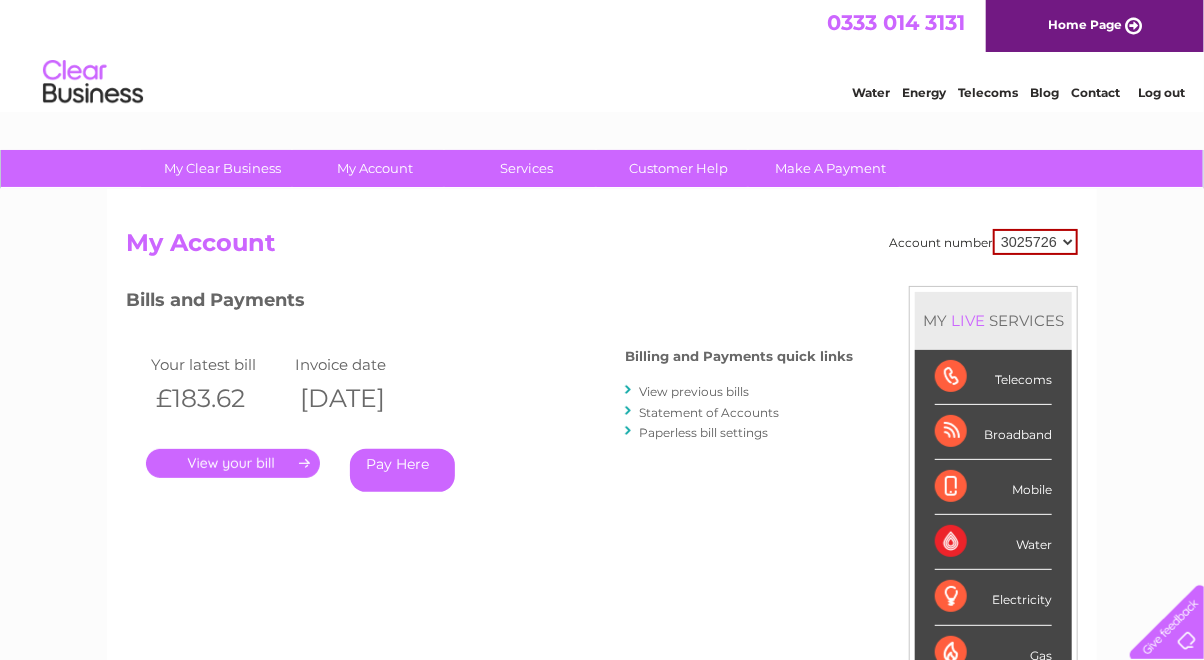 scroll, scrollTop: 0, scrollLeft: 0, axis: both 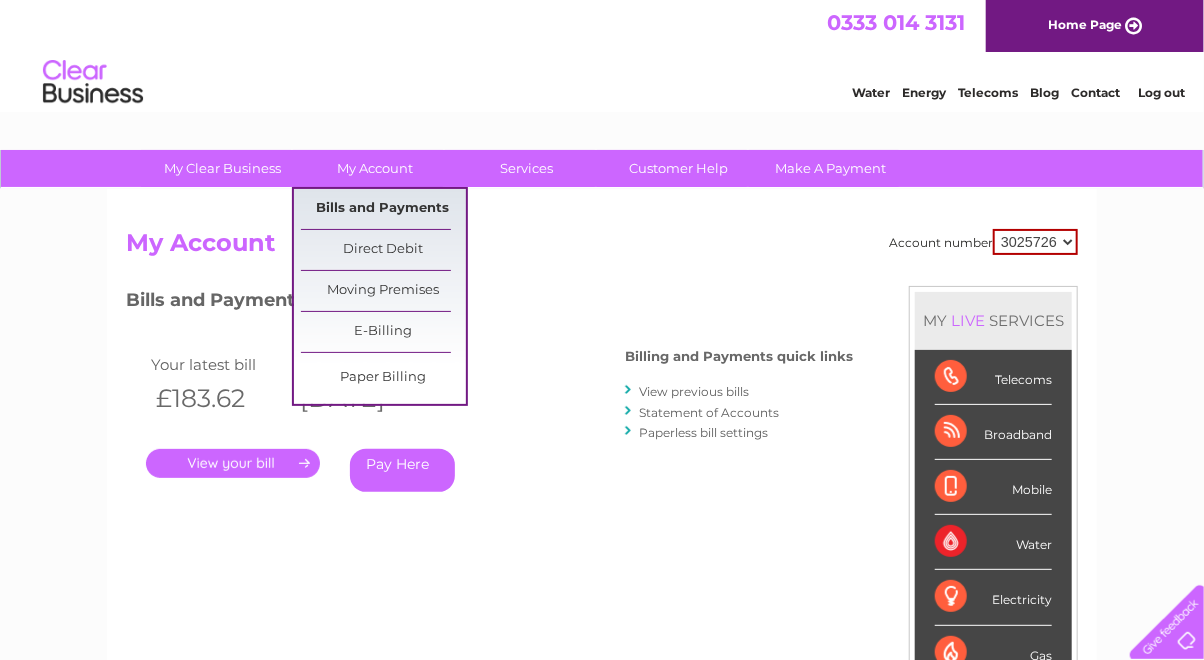 click on "Bills and Payments" at bounding box center [383, 209] 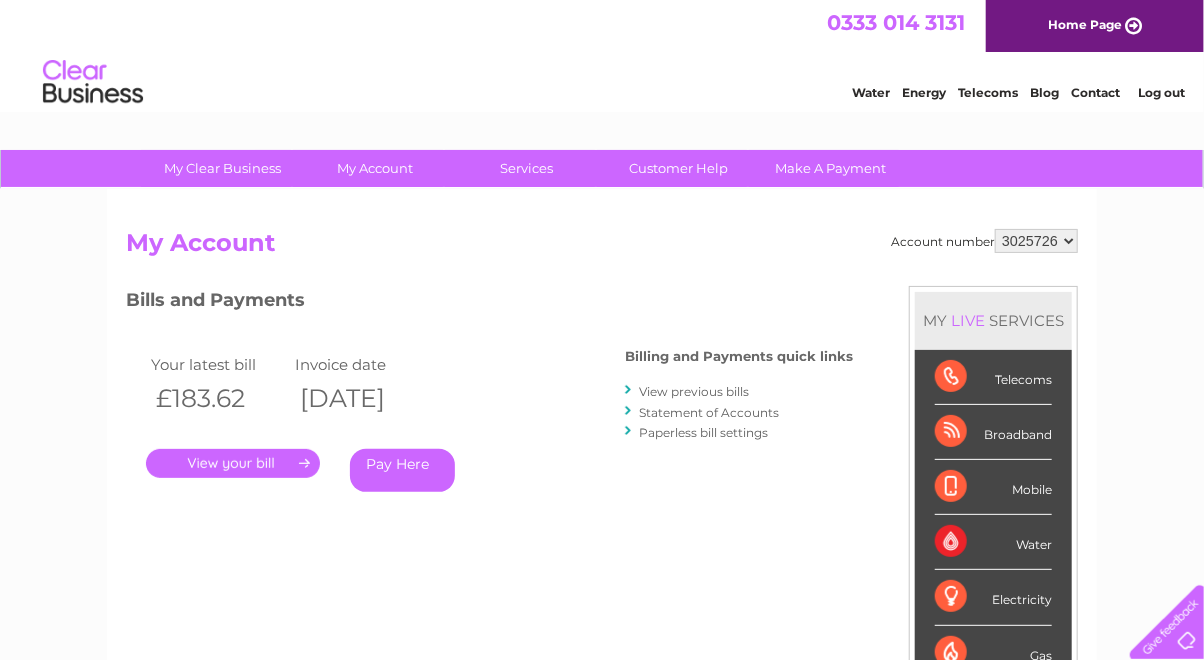 scroll, scrollTop: 0, scrollLeft: 0, axis: both 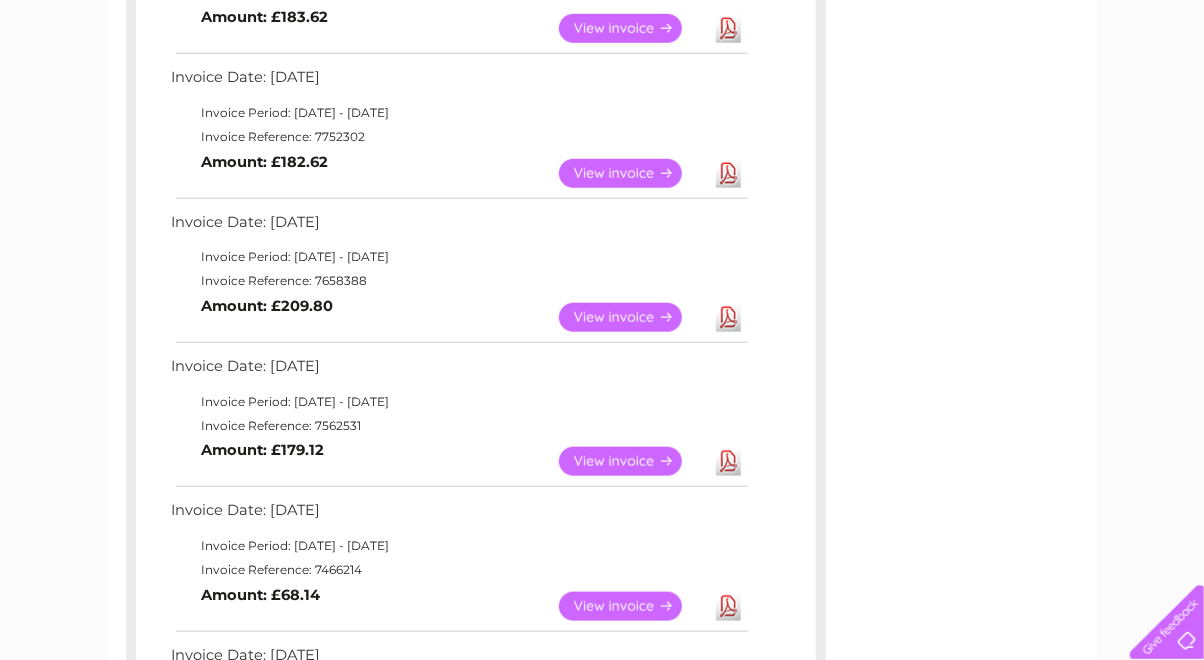 click on "View" at bounding box center [632, 606] 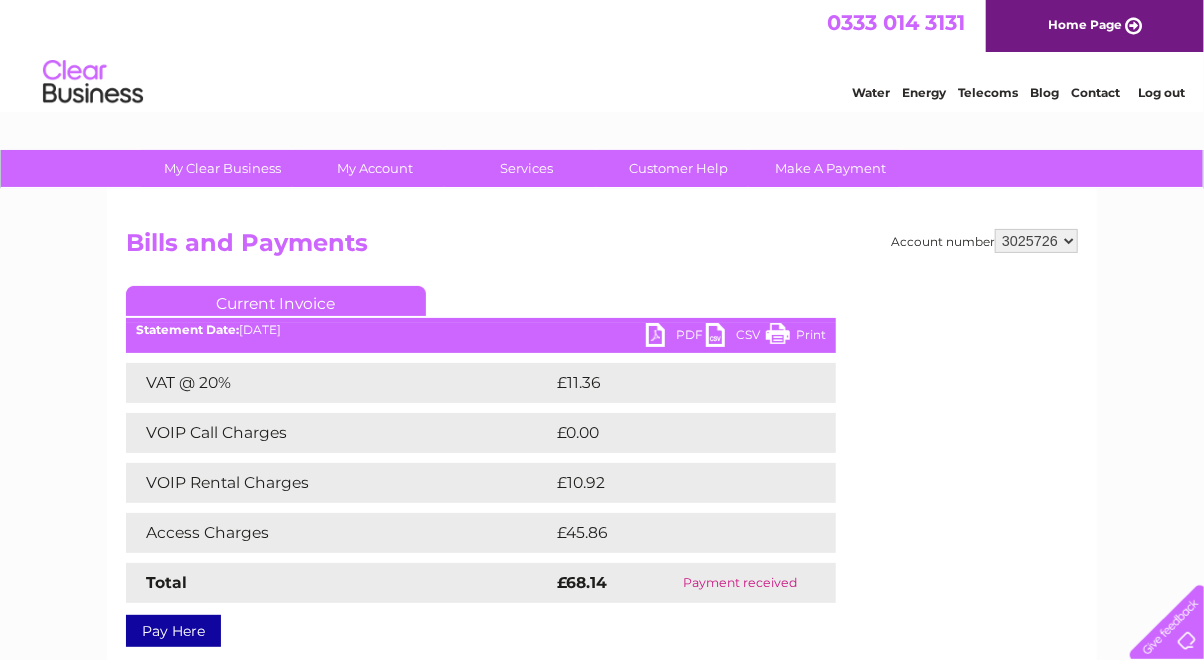 scroll, scrollTop: 0, scrollLeft: 0, axis: both 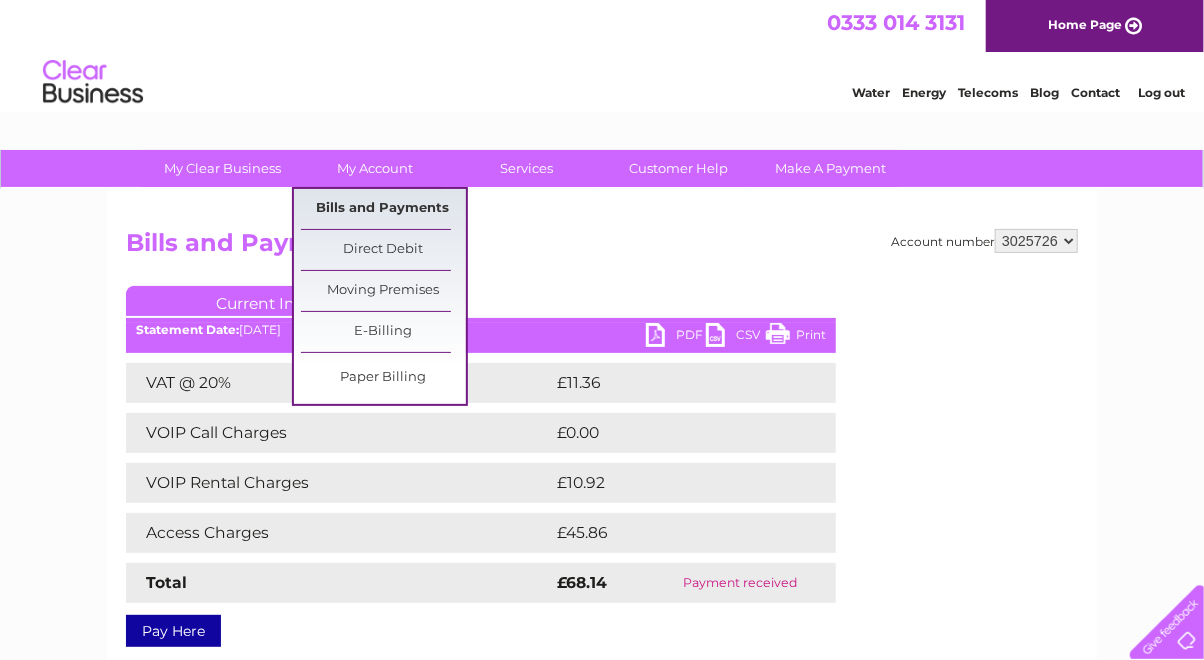 click on "Bills and Payments" at bounding box center (383, 209) 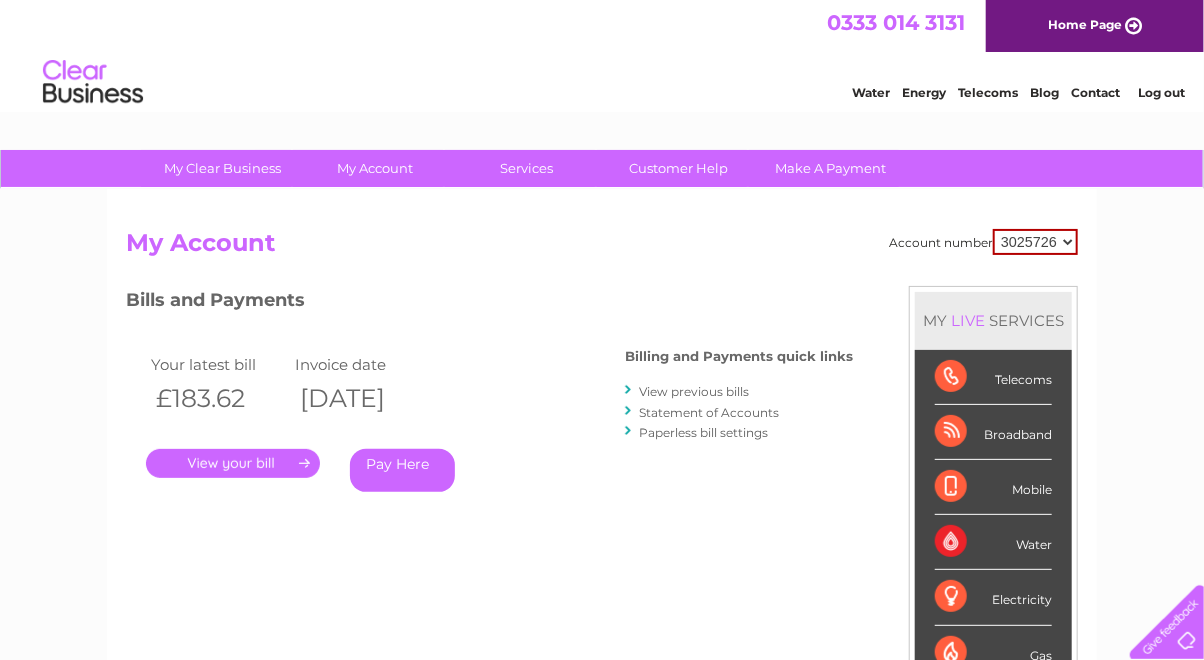 scroll, scrollTop: 0, scrollLeft: 0, axis: both 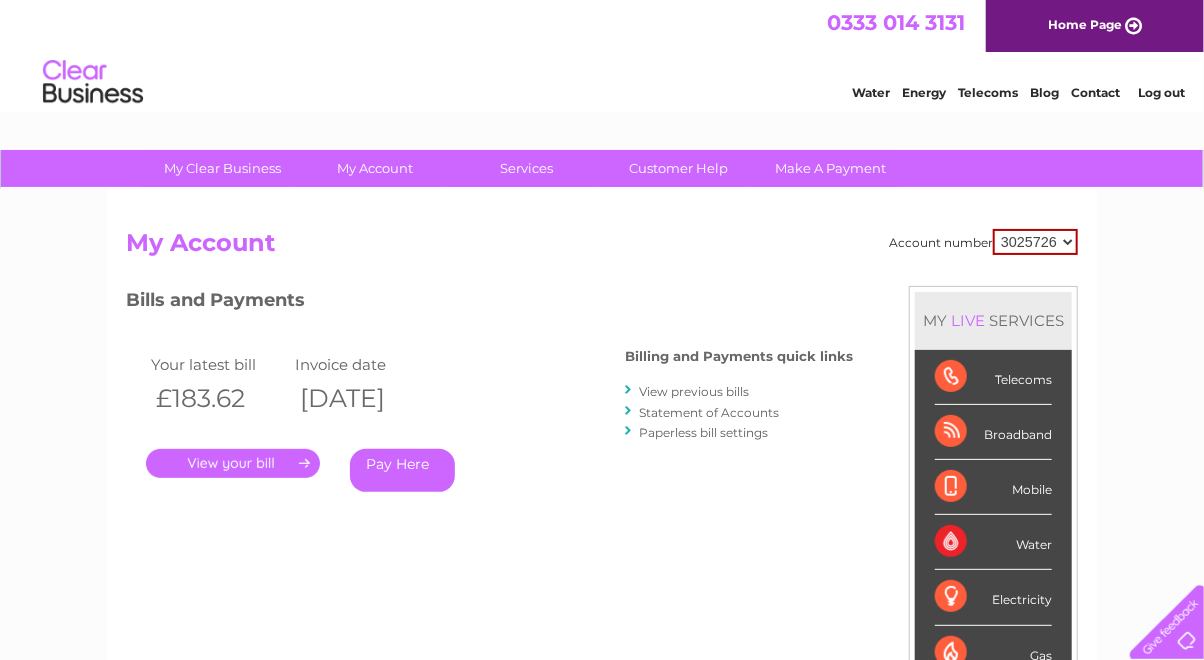click on "View previous bills" at bounding box center [694, 391] 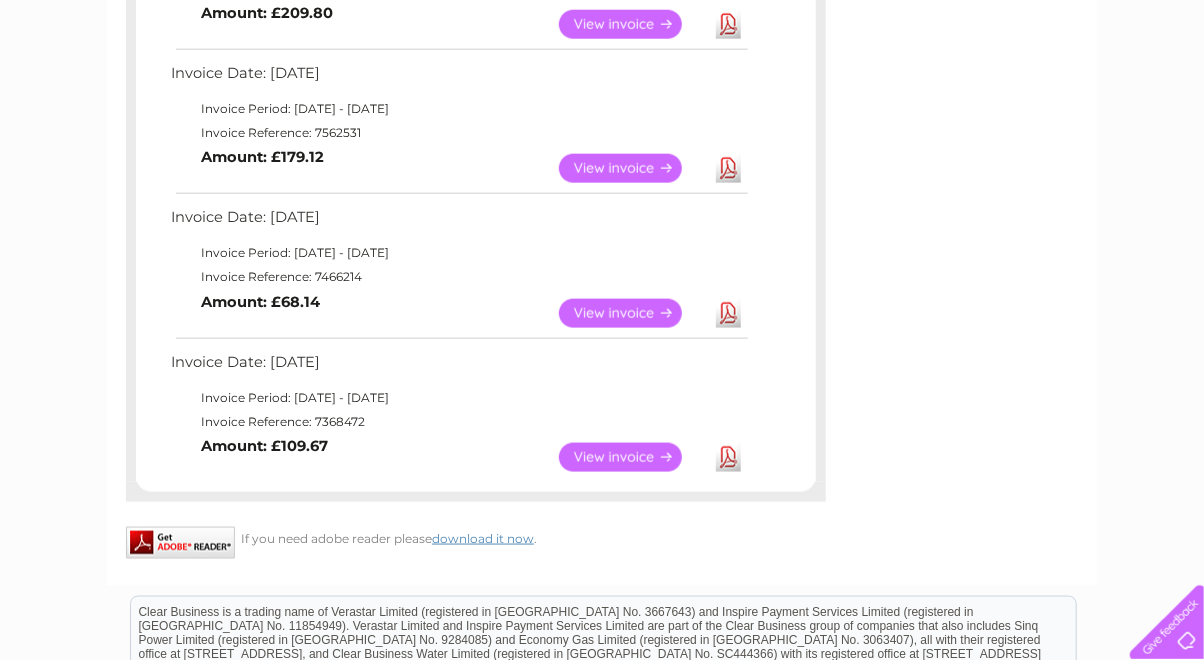 scroll, scrollTop: 800, scrollLeft: 0, axis: vertical 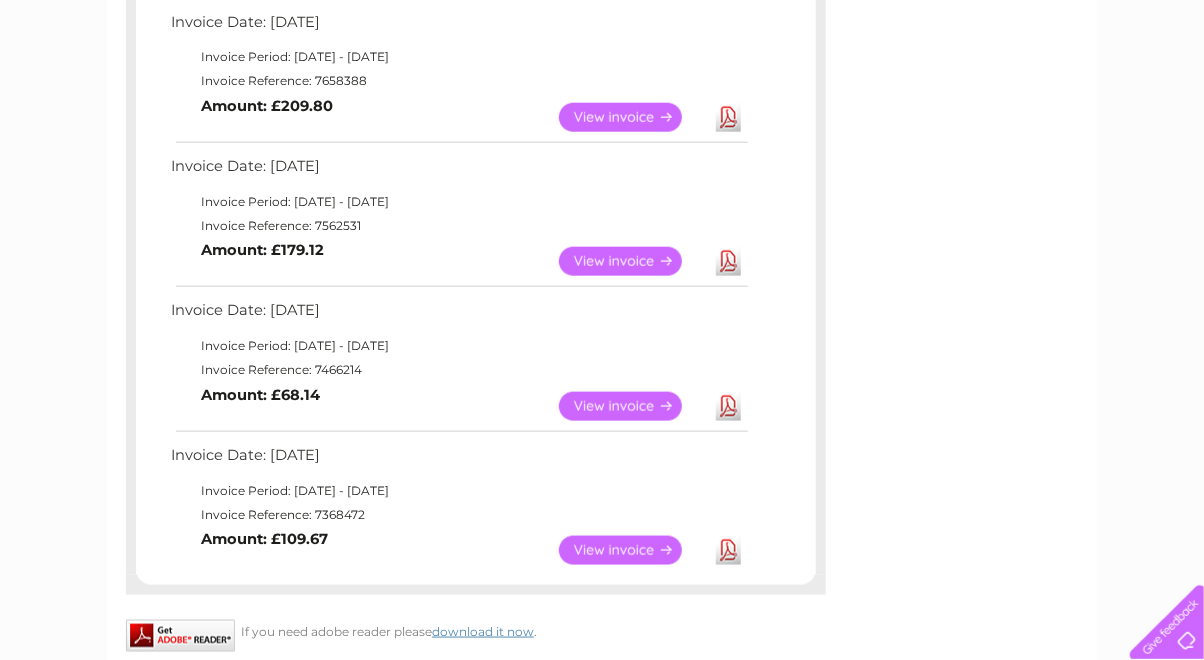 click on "View" at bounding box center [632, 550] 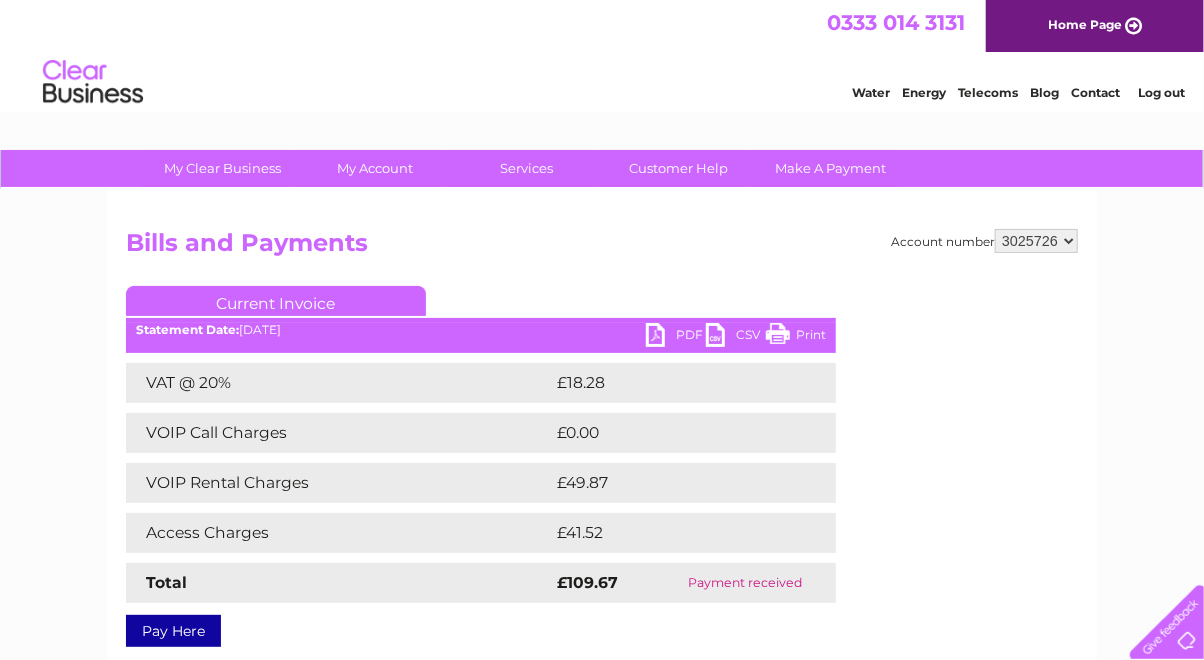 scroll, scrollTop: 0, scrollLeft: 0, axis: both 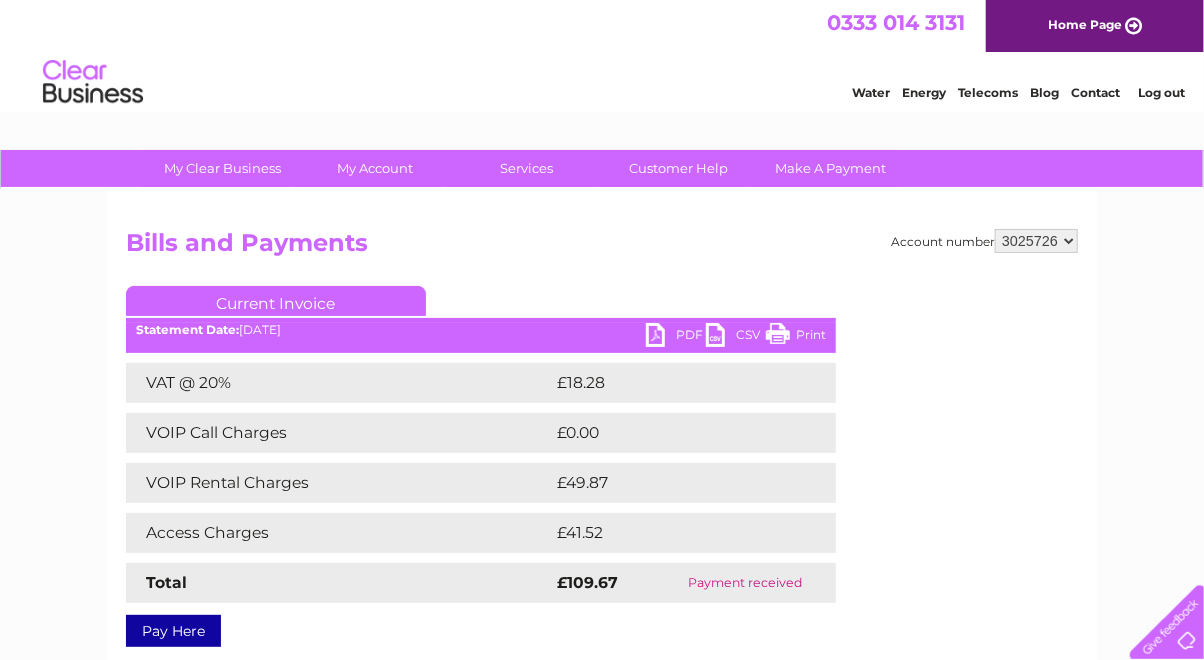 click on "PDF" at bounding box center [676, 337] 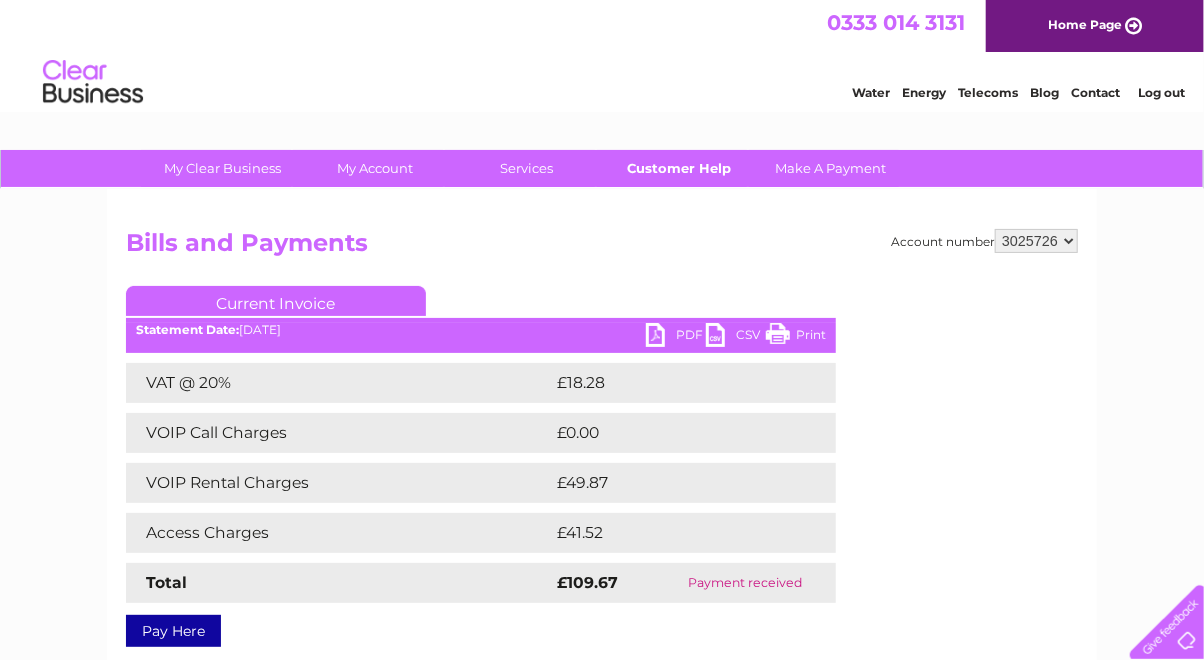 click on "Customer Help" at bounding box center [679, 168] 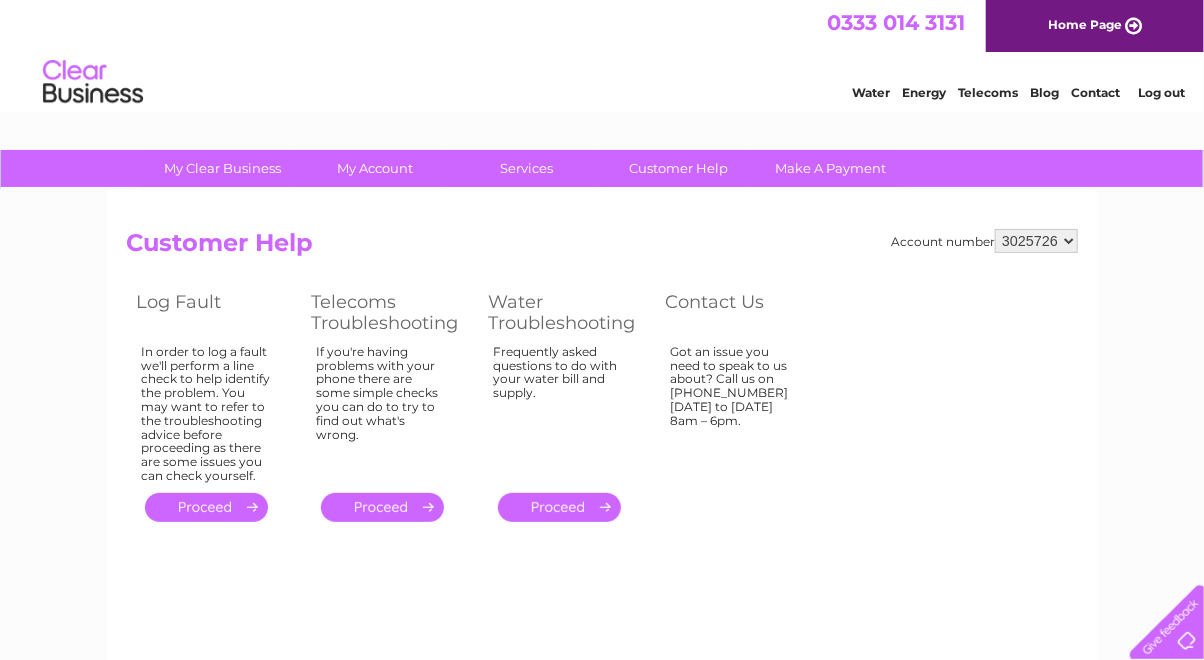 scroll, scrollTop: 0, scrollLeft: 0, axis: both 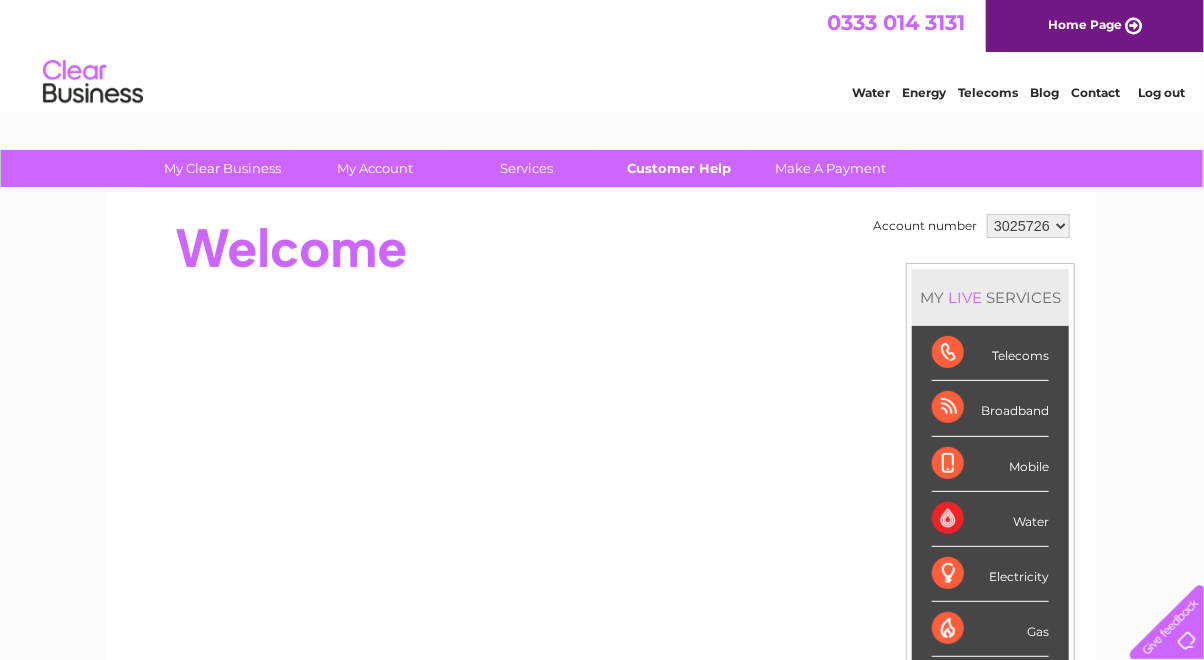 click on "Customer Help" at bounding box center (679, 168) 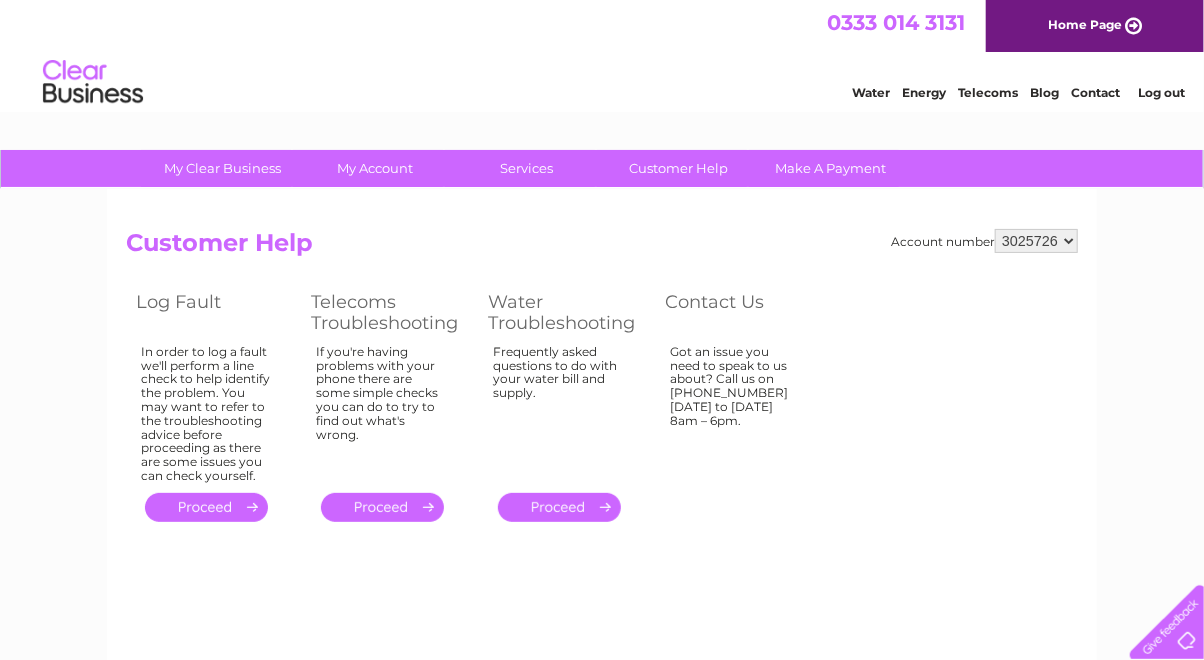 scroll, scrollTop: 0, scrollLeft: 0, axis: both 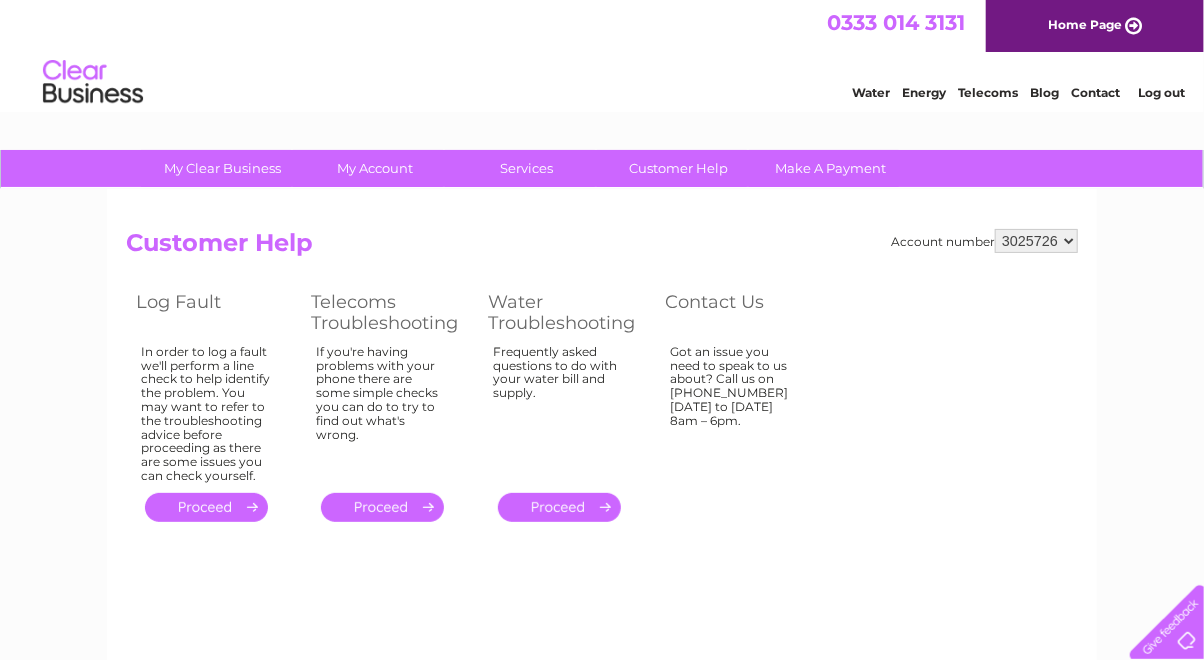 click on "Customer Help" at bounding box center [679, 168] 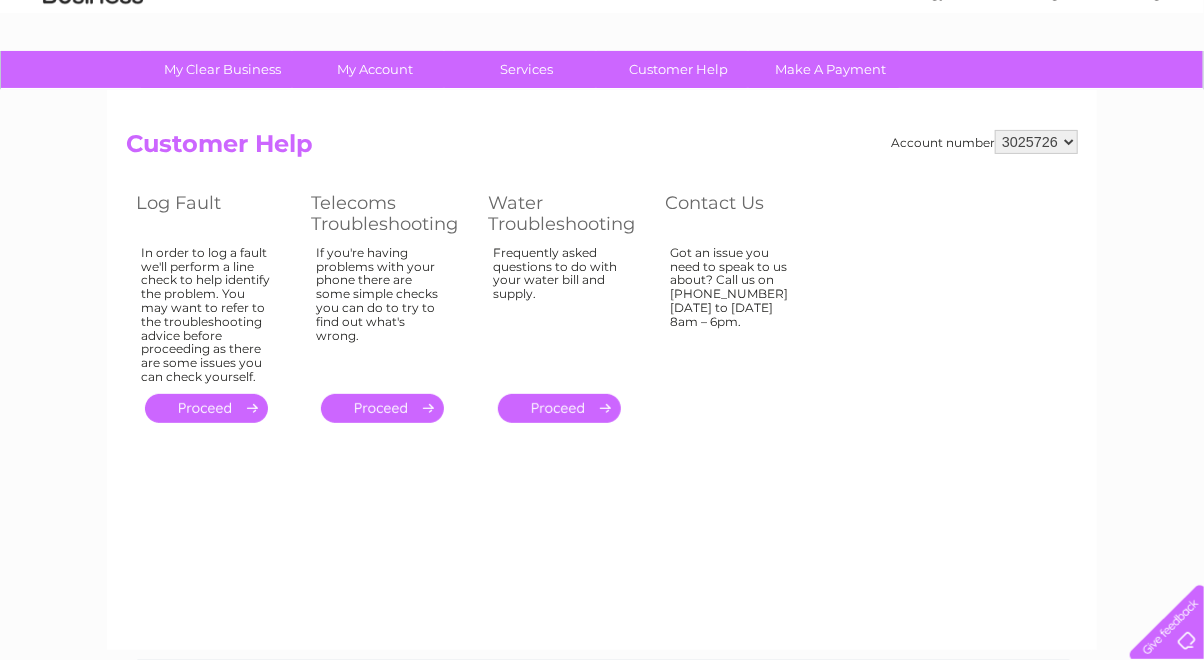 scroll, scrollTop: 0, scrollLeft: 0, axis: both 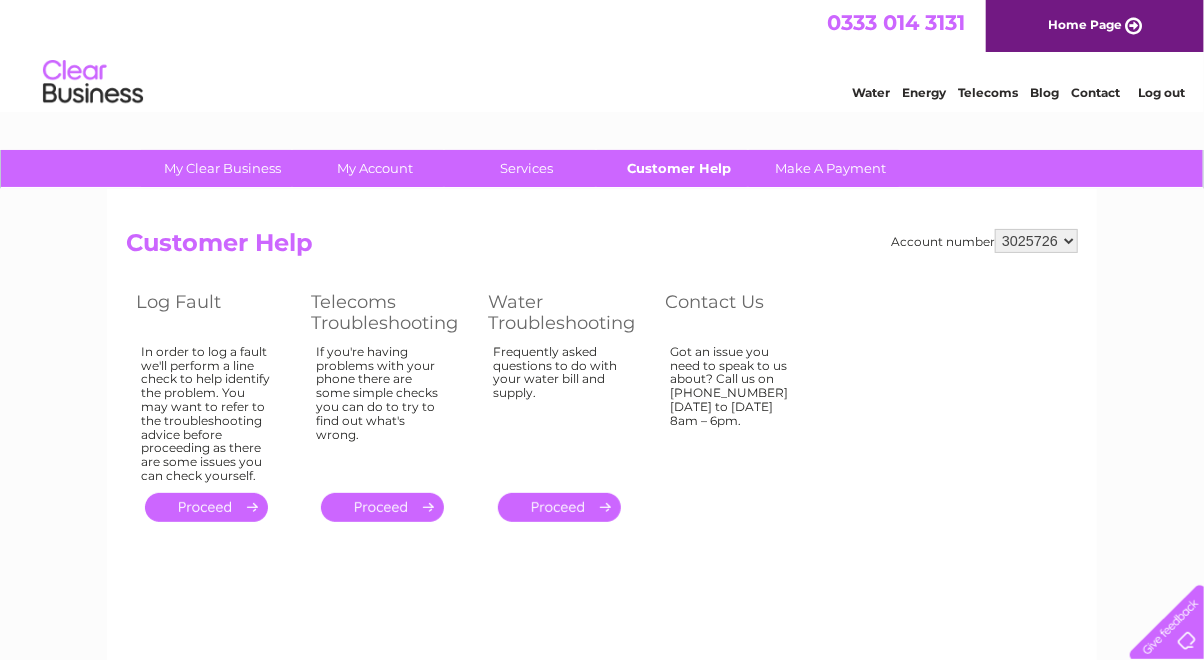click on "Customer Help" at bounding box center [679, 168] 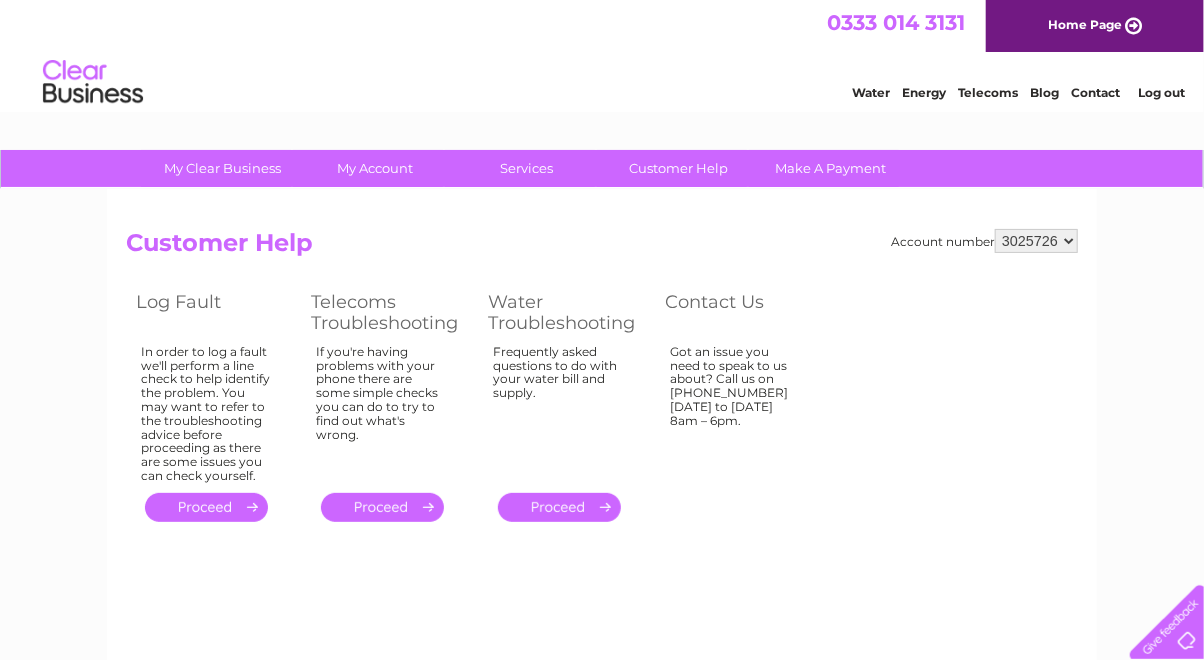 scroll, scrollTop: 0, scrollLeft: 0, axis: both 